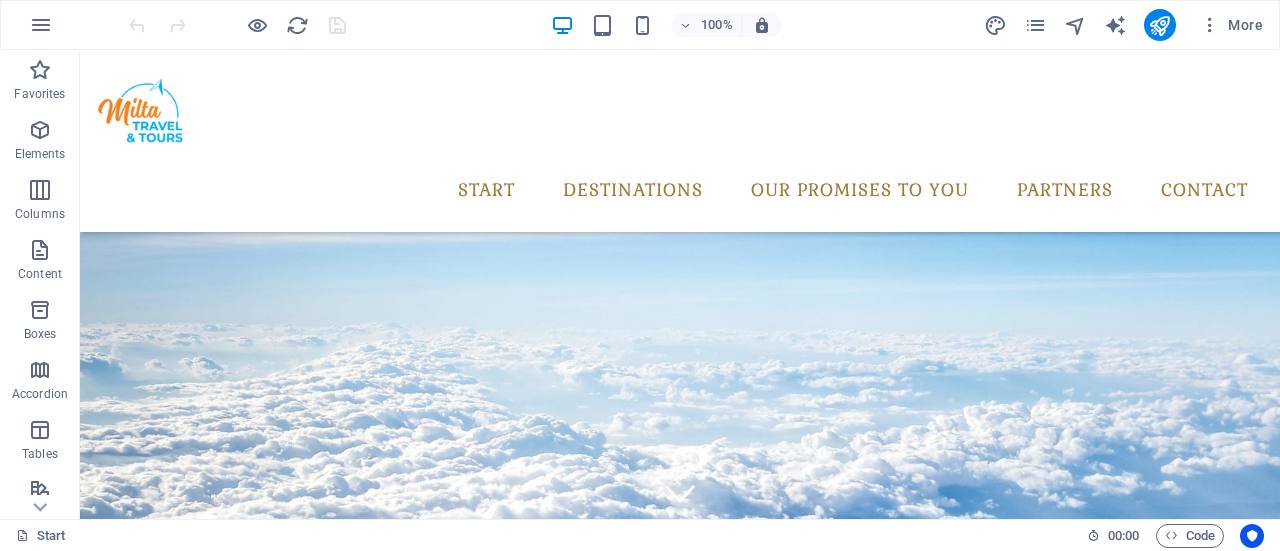 scroll, scrollTop: 1118, scrollLeft: 0, axis: vertical 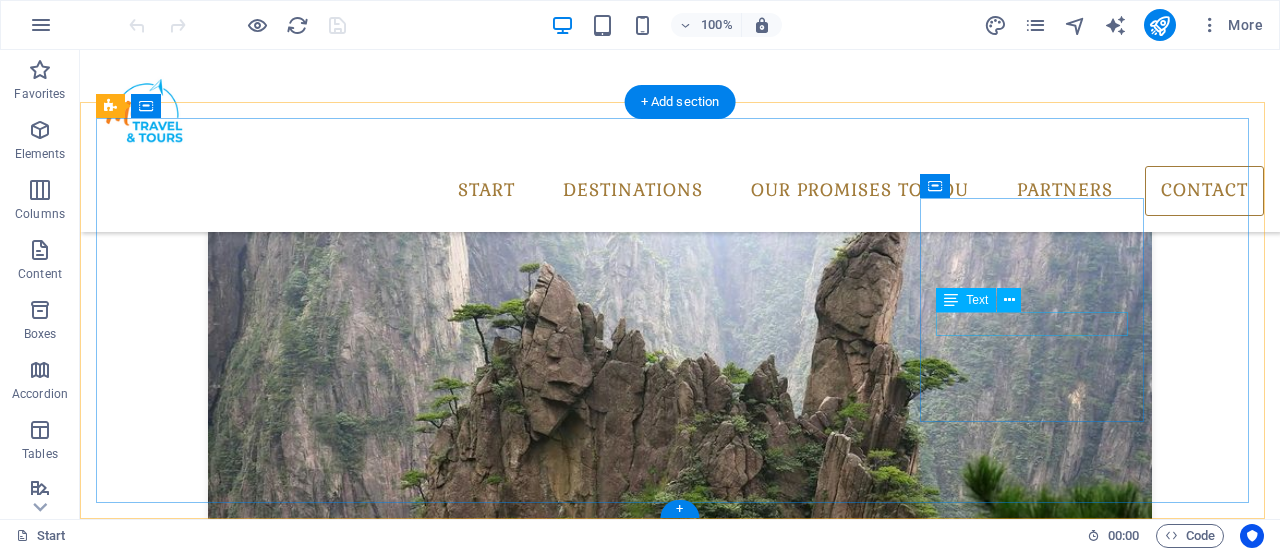 click on "info@[DOMAIN] .zw" at bounding box center [585, 6437] 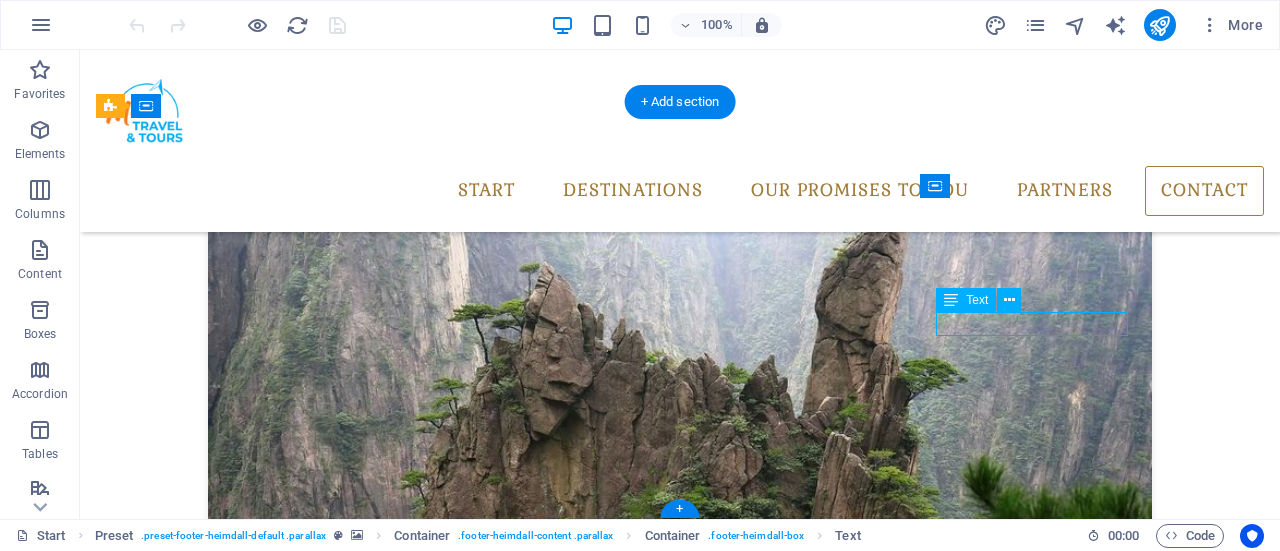 click on "info@[DOMAIN] .zw" at bounding box center (585, 6437) 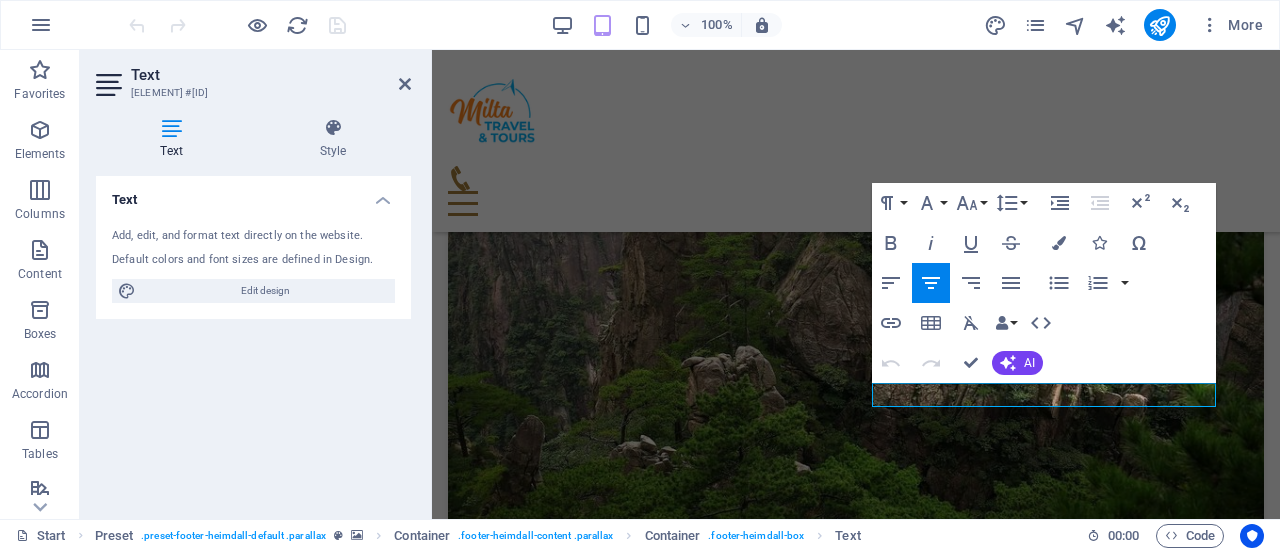 scroll, scrollTop: 4958, scrollLeft: 0, axis: vertical 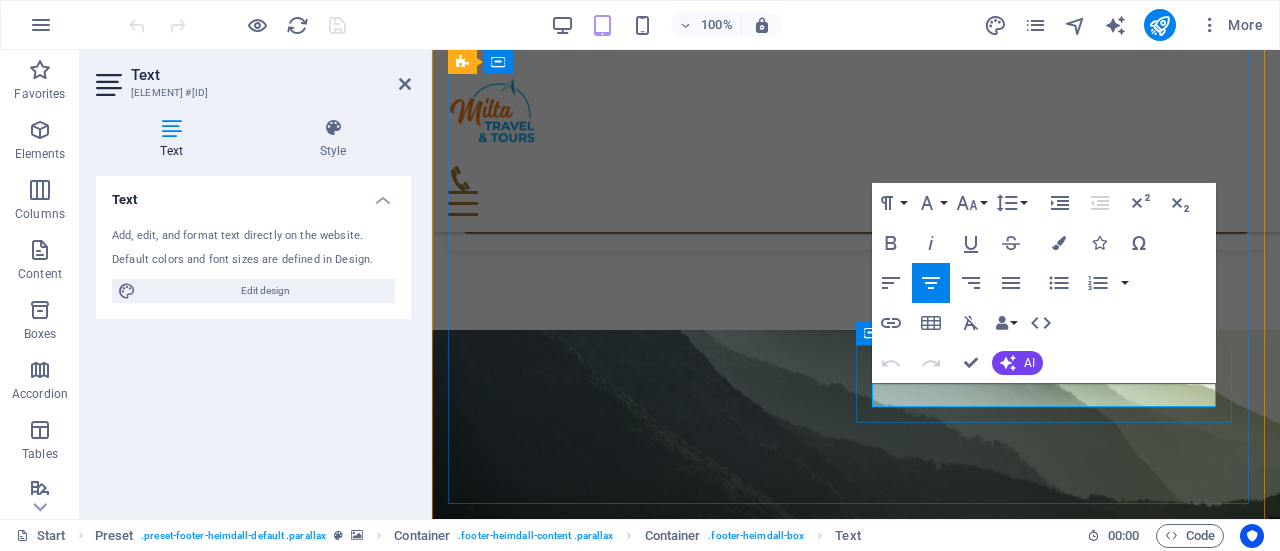 click on "info@[DOMAIN]" at bounding box center (844, 5595) 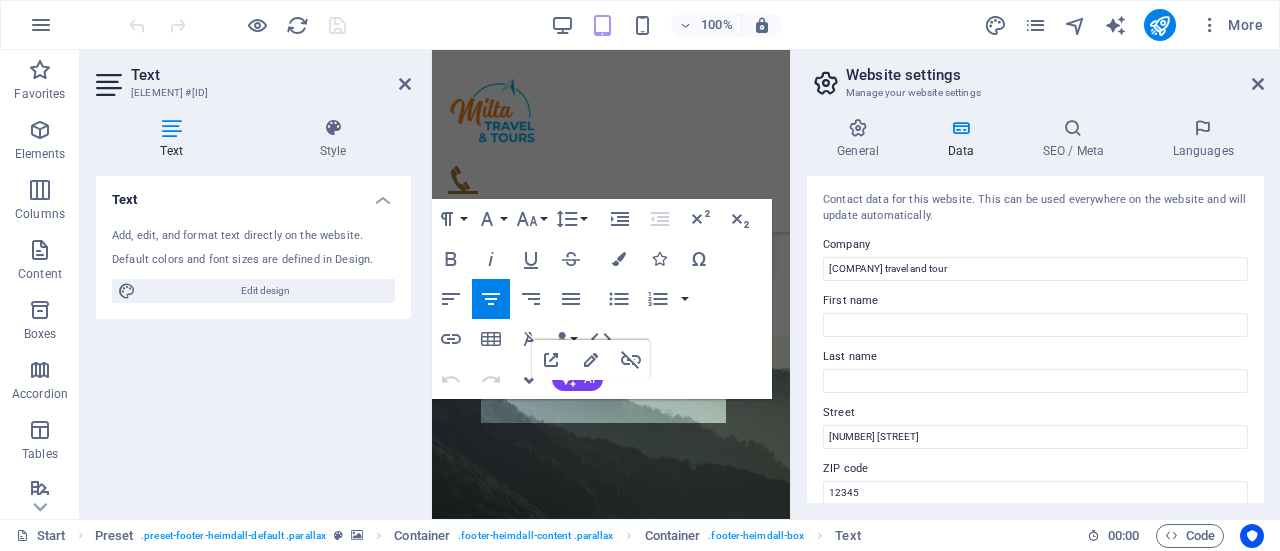 scroll, scrollTop: 8296, scrollLeft: 0, axis: vertical 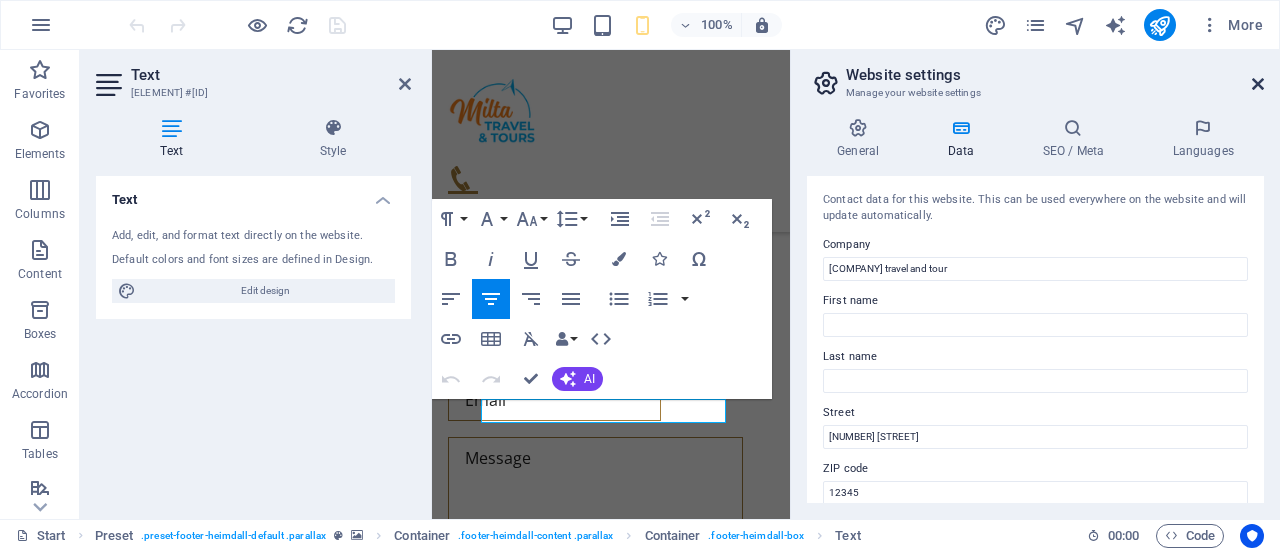 click at bounding box center [1258, 84] 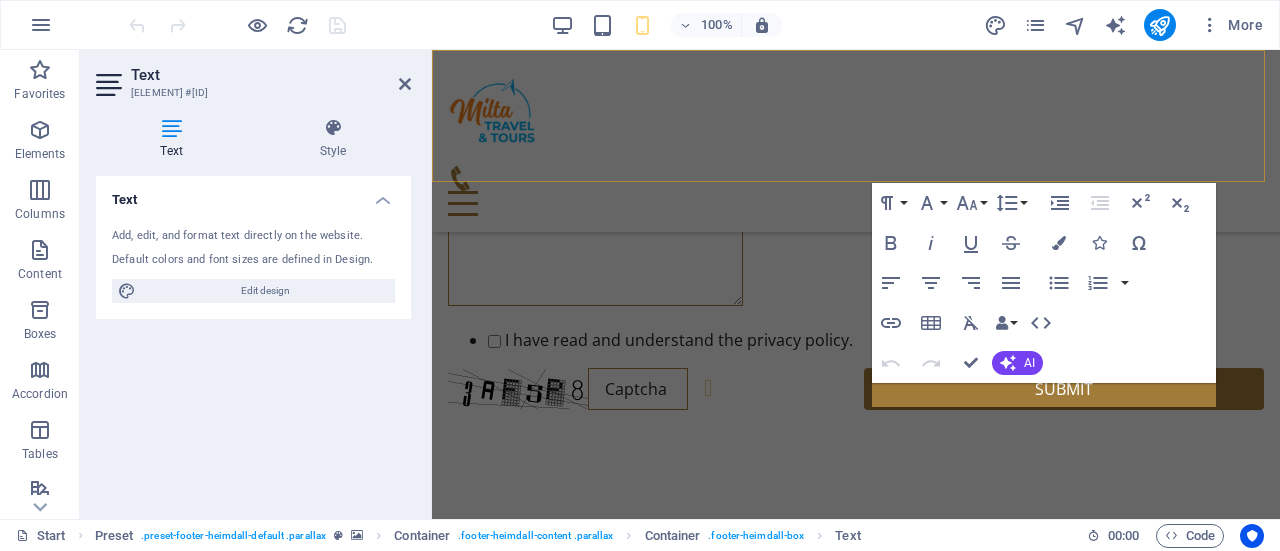 scroll, scrollTop: 4958, scrollLeft: 0, axis: vertical 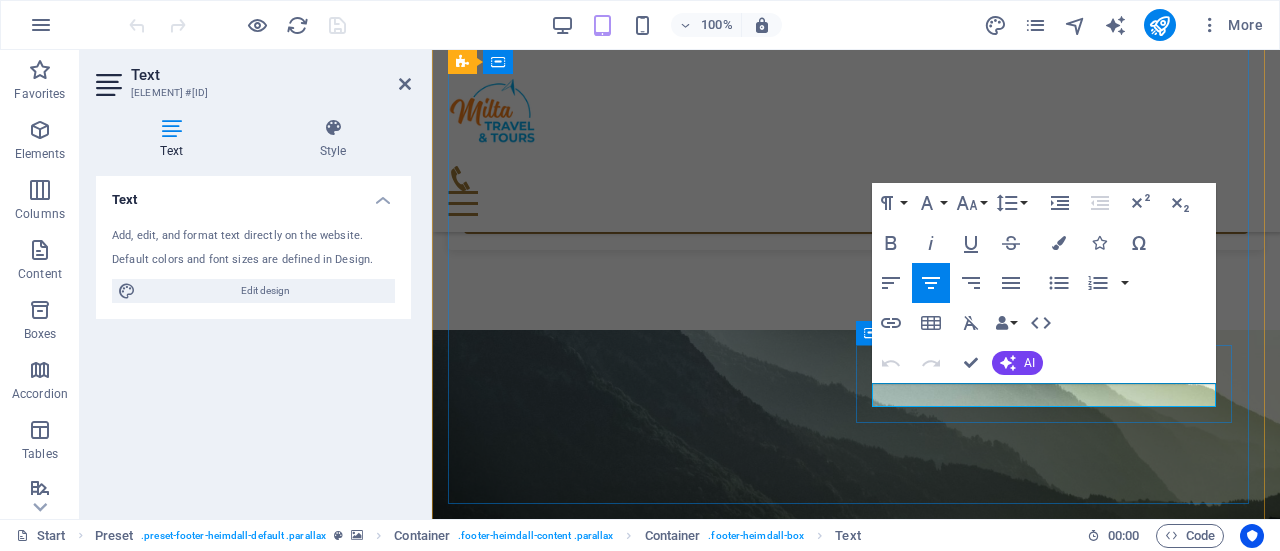 click on "info@[DOMAIN] .zw" at bounding box center (856, 5595) 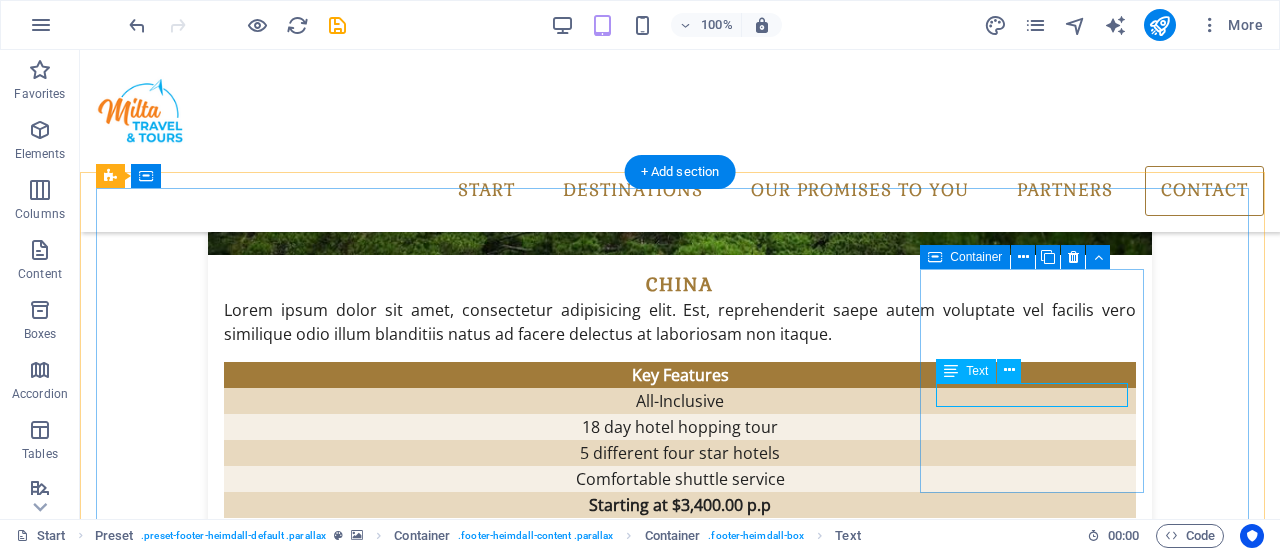 scroll, scrollTop: 4274, scrollLeft: 0, axis: vertical 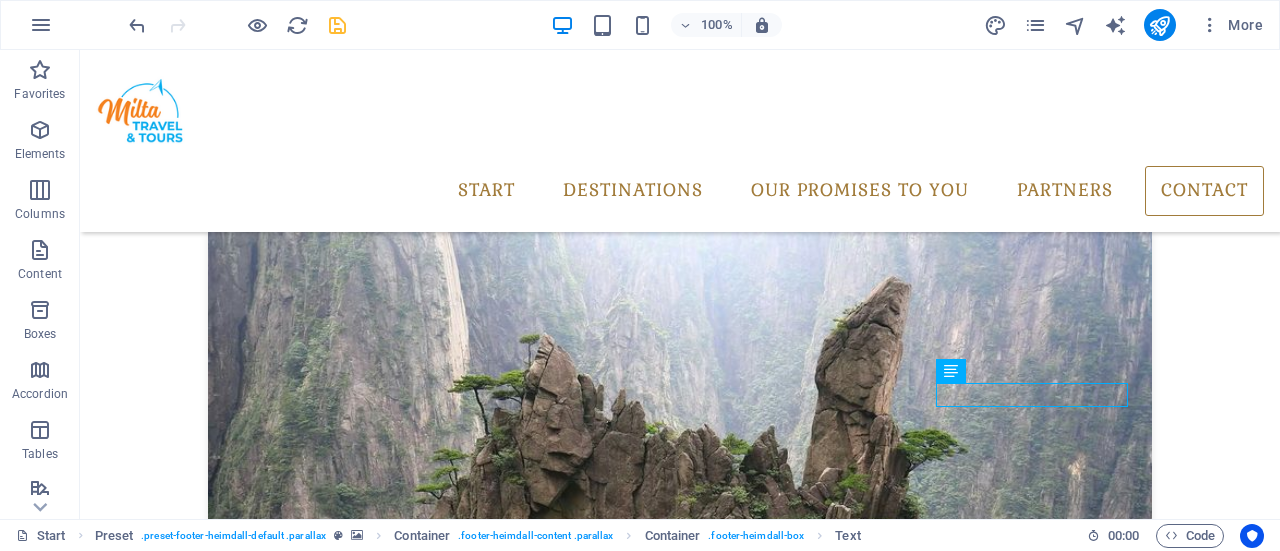 click at bounding box center (337, 25) 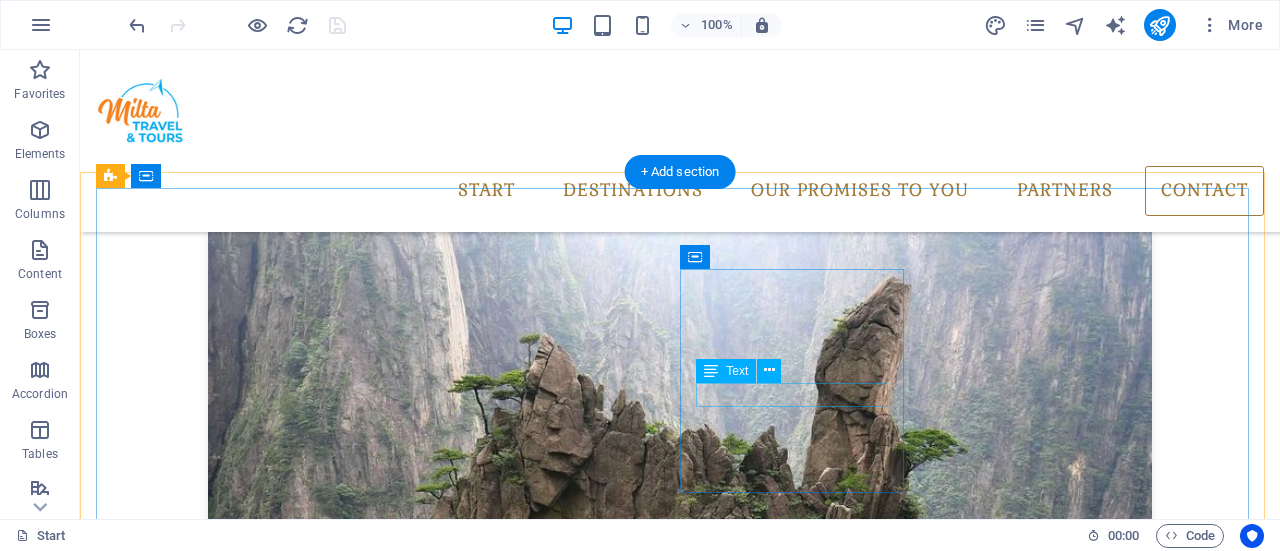 click on "Phone:  +[PHONE]" at bounding box center (585, 6416) 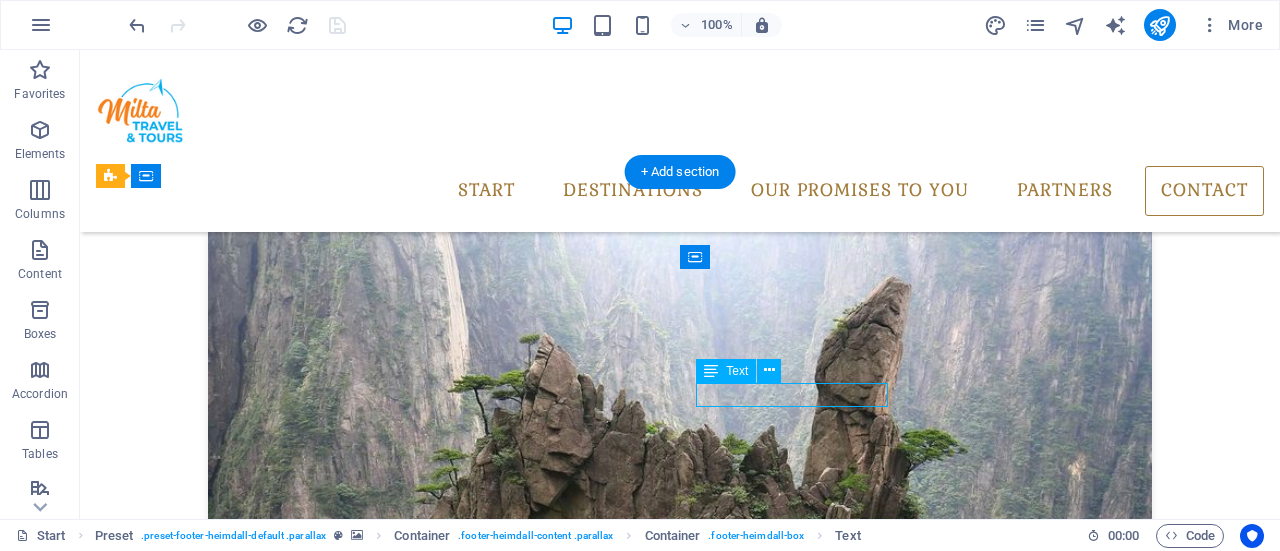 click on "Phone:  +[PHONE]" at bounding box center (585, 6416) 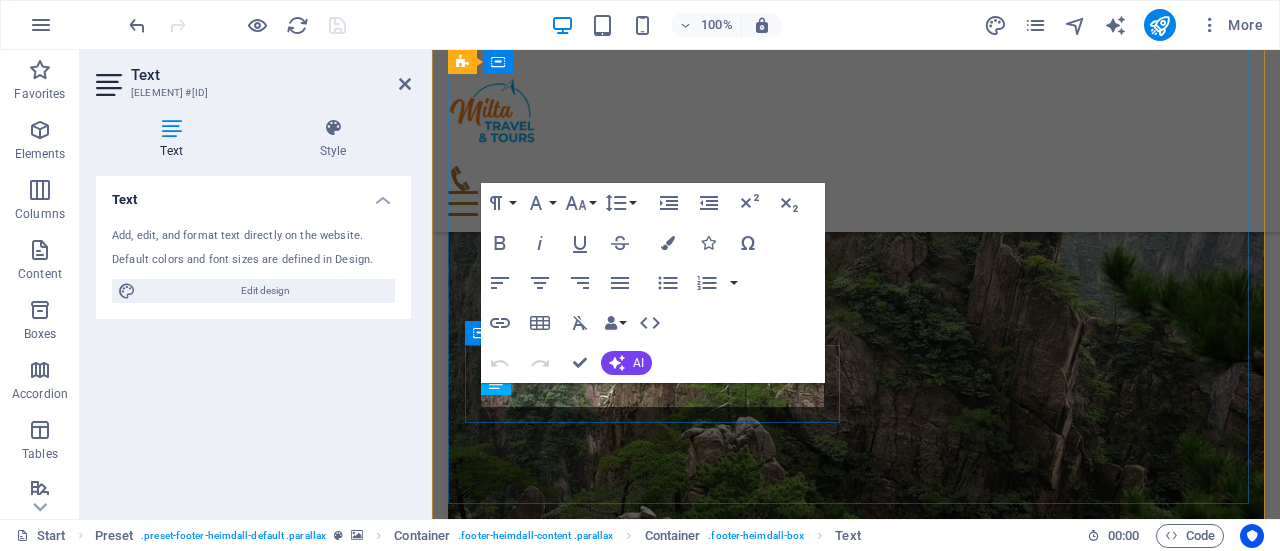 scroll, scrollTop: 4958, scrollLeft: 0, axis: vertical 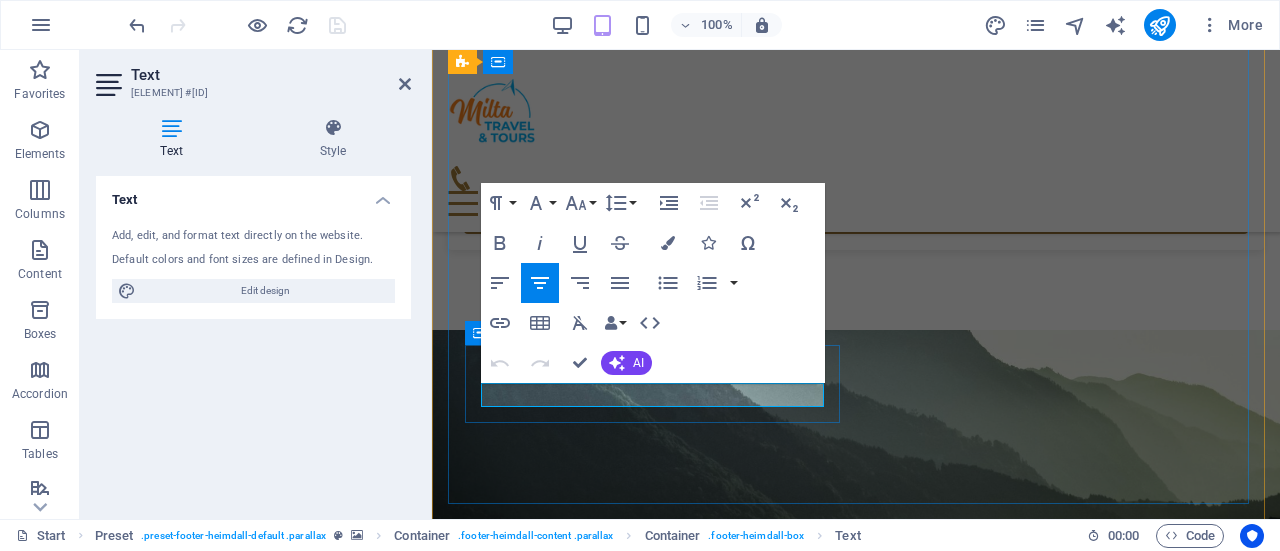 click on "Phone:  +[PHONE]" at bounding box center (856, 5509) 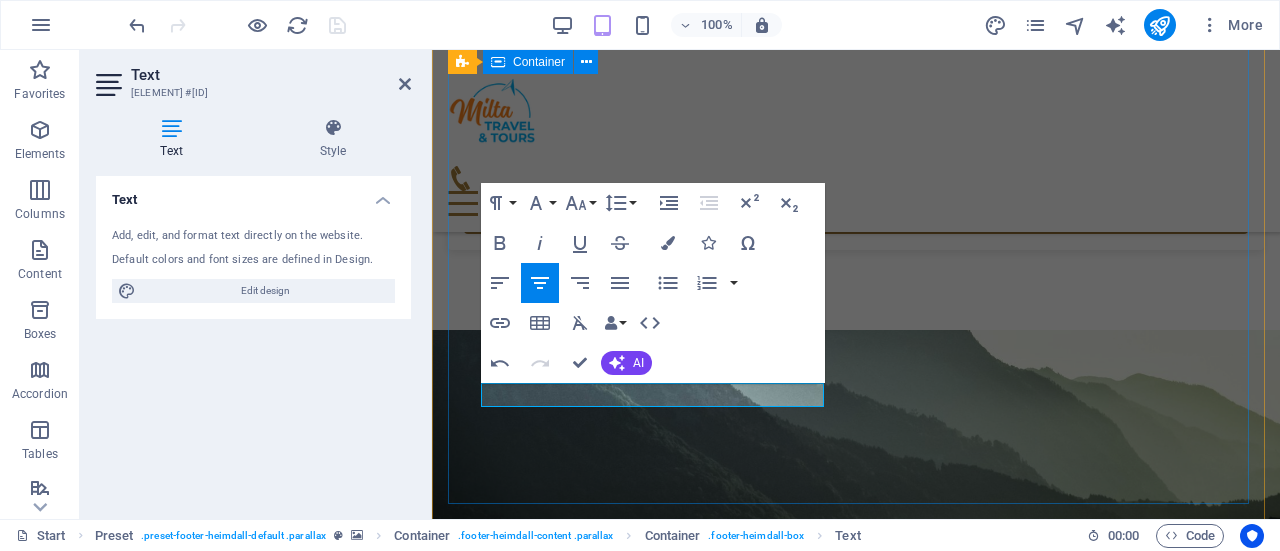 type 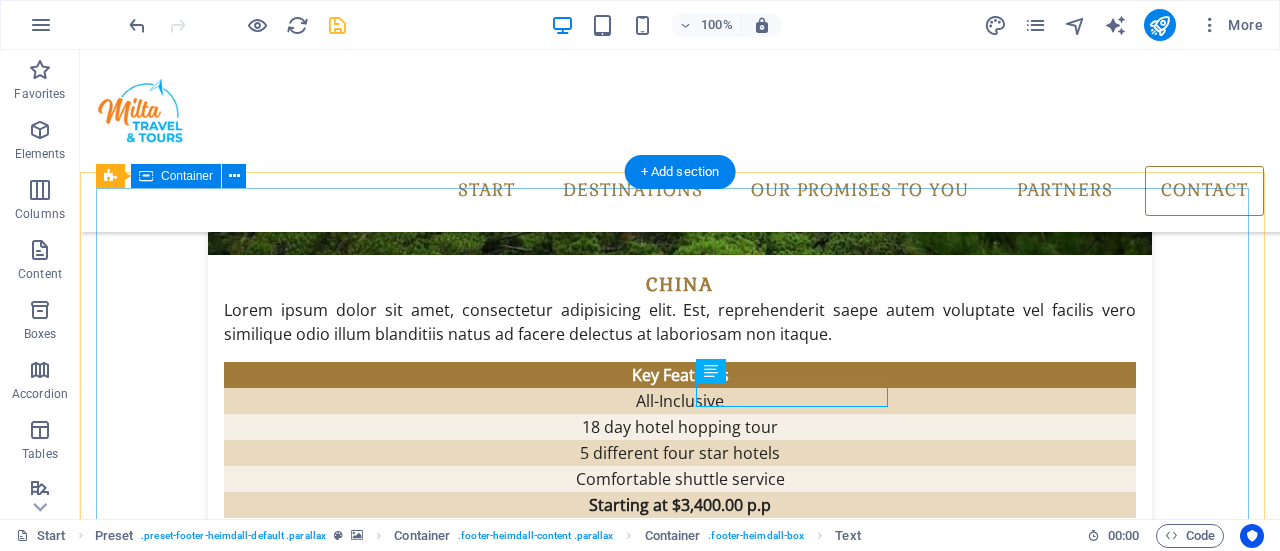 scroll, scrollTop: 4274, scrollLeft: 0, axis: vertical 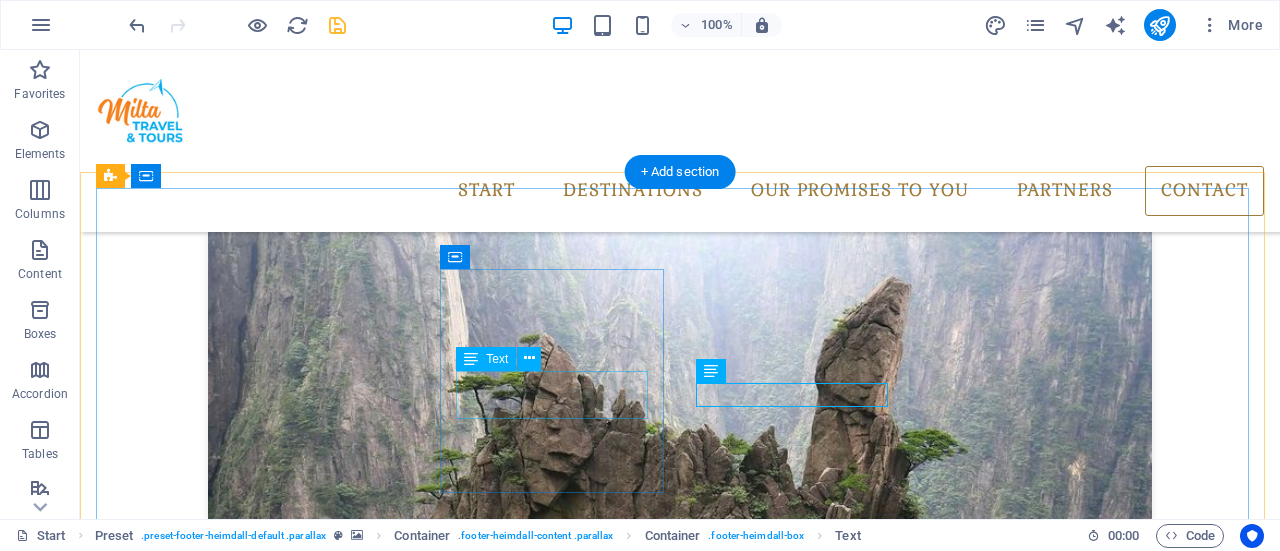 click on "[NUMBER] [STREET] [CITY] [POSTAL_CODE]" at bounding box center [585, 6313] 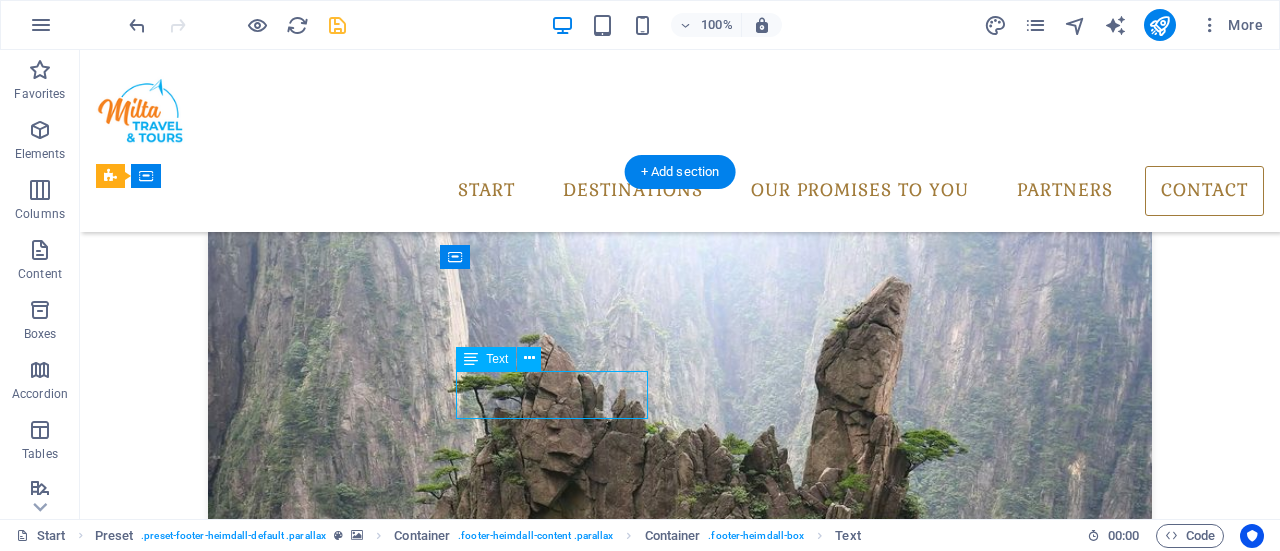 click on "[NUMBER] [STREET] [CITY] [POSTAL_CODE]" at bounding box center (585, 6313) 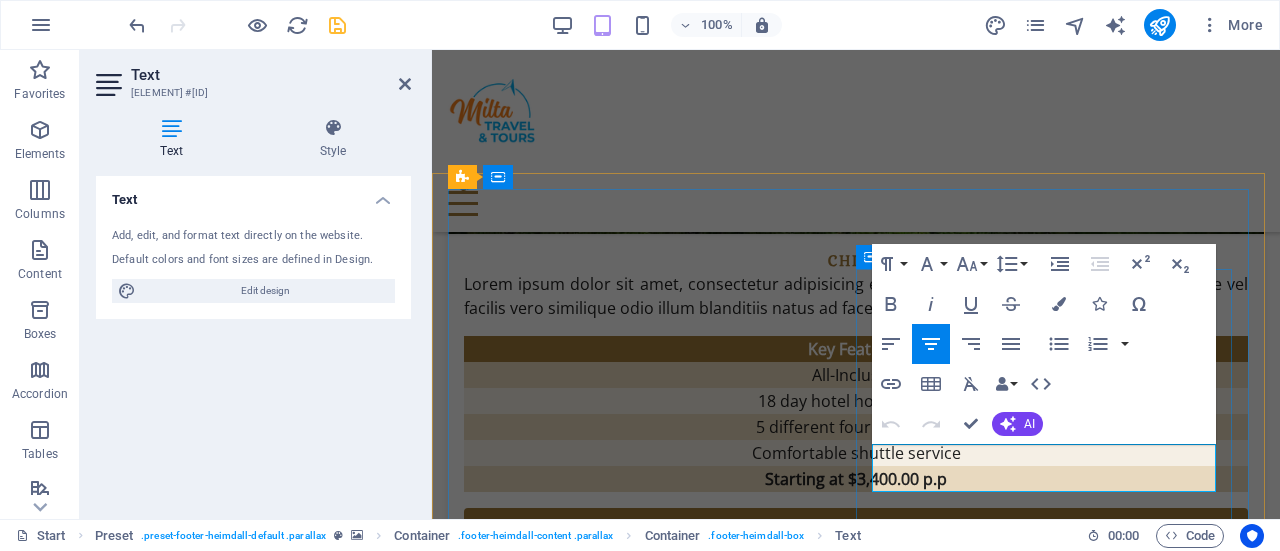 click on "12345" at bounding box center (882, 5739) 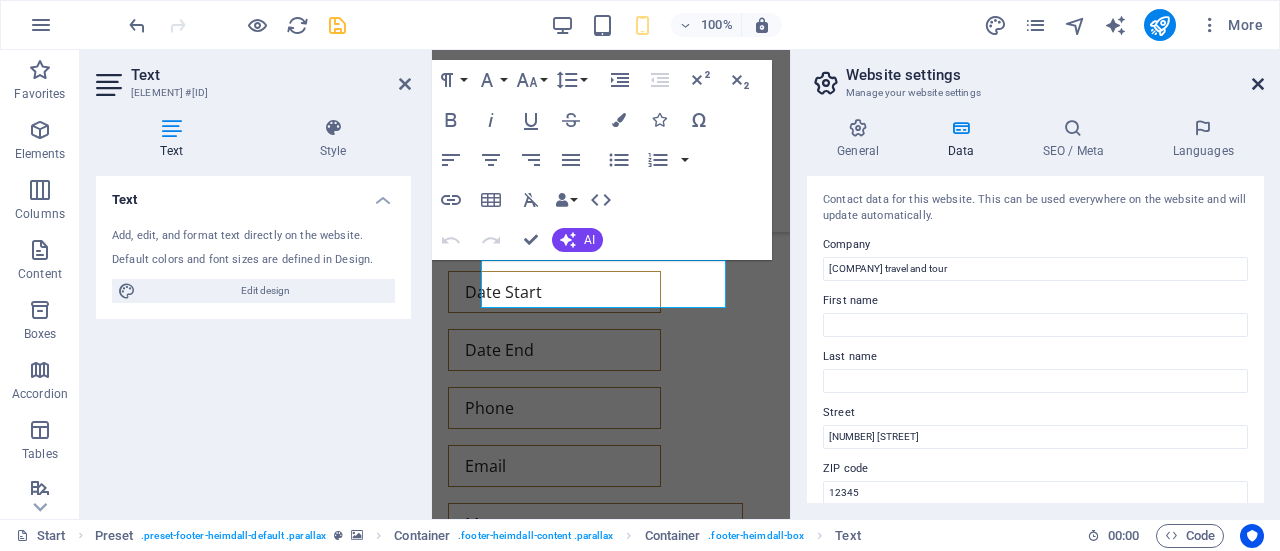 click at bounding box center (1258, 84) 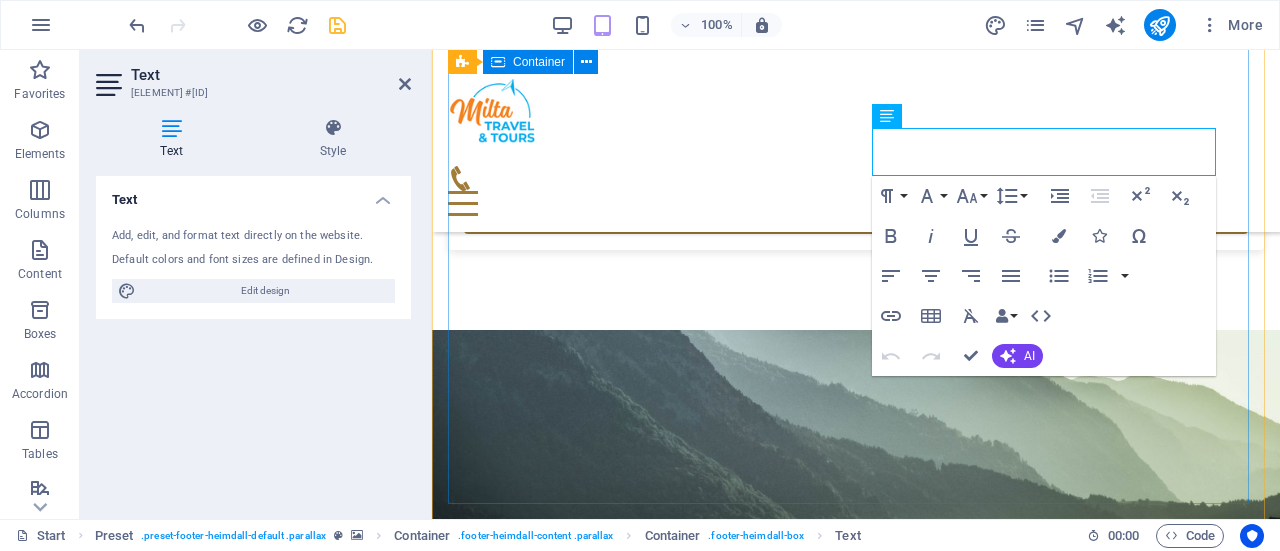click on "Address [NUMBER] [STREET] [CITY] [POSTAL_CODE] Phone Phone:  +[PHONE]   Contact info@[DOMAIN] .zw" at bounding box center [856, 5042] 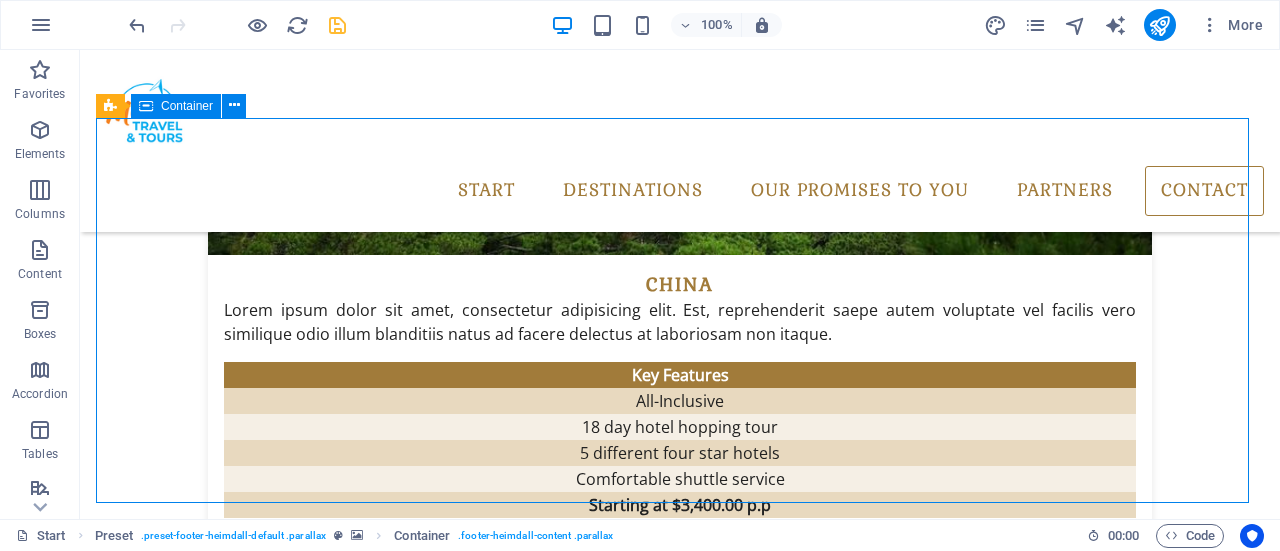 scroll, scrollTop: 4345, scrollLeft: 0, axis: vertical 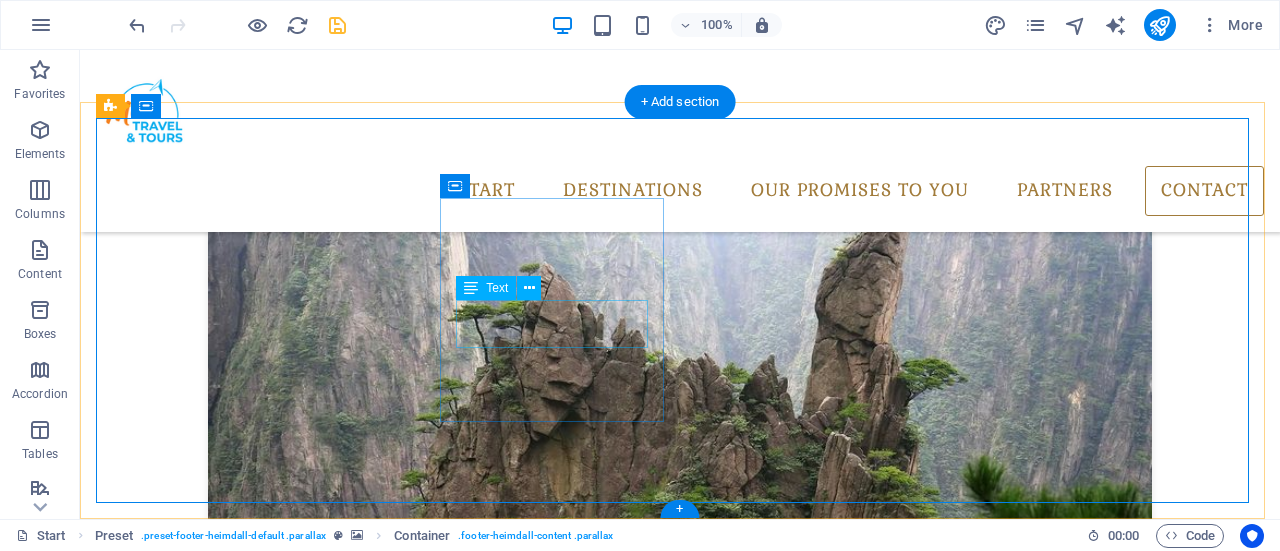 click on "[NUMBER] [STREET] [CITY] [POSTAL_CODE]" at bounding box center [585, 6242] 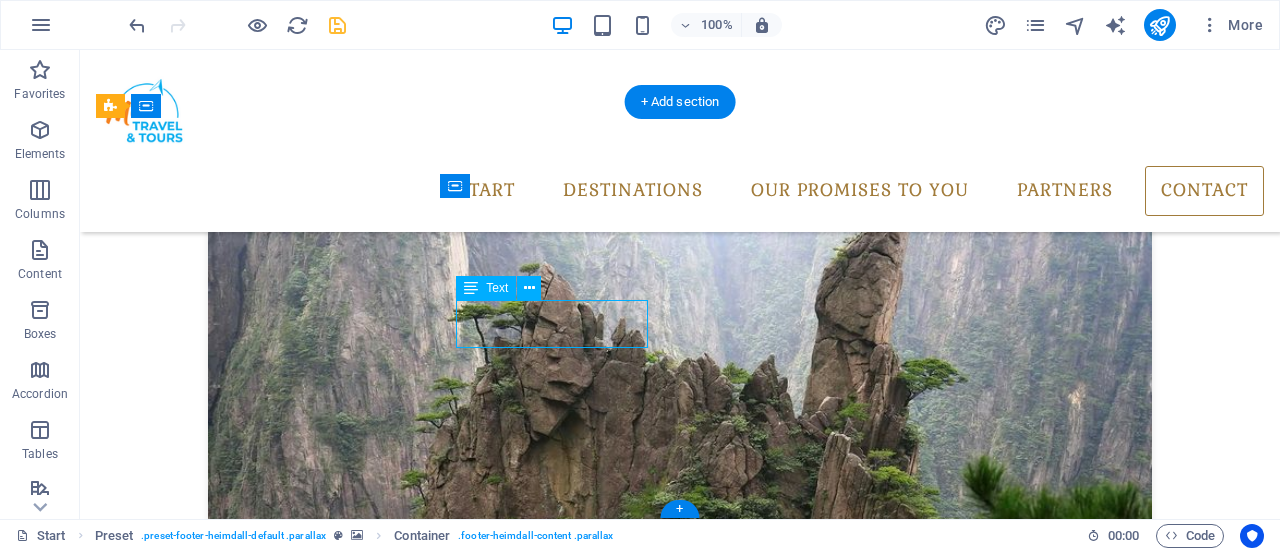 click on "[NUMBER] [STREET] [CITY] [POSTAL_CODE]" at bounding box center (585, 6242) 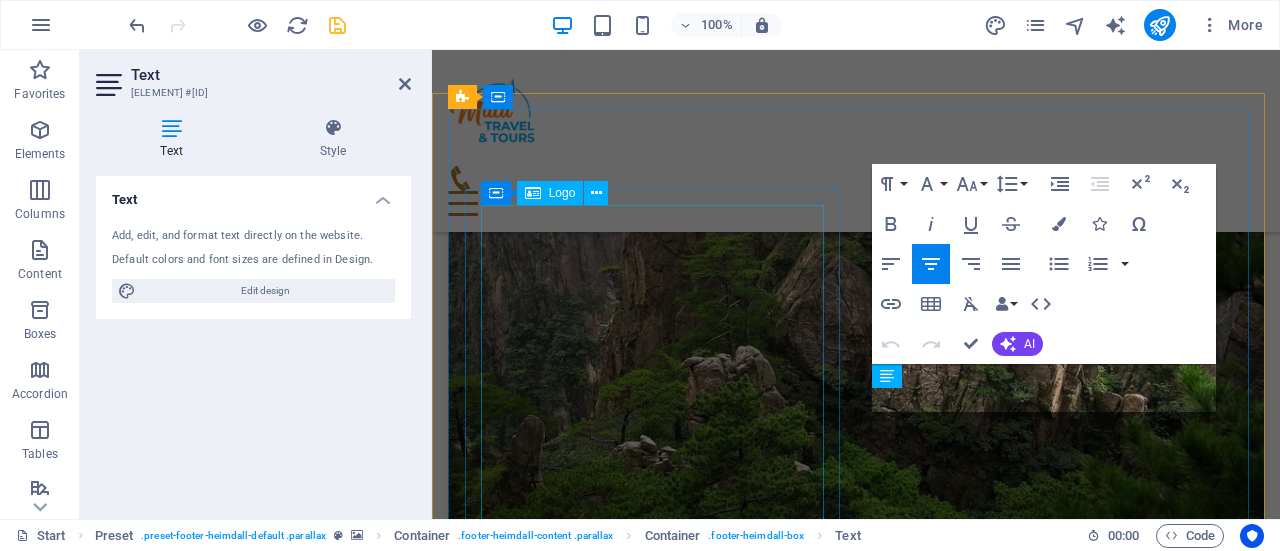 scroll, scrollTop: 4722, scrollLeft: 0, axis: vertical 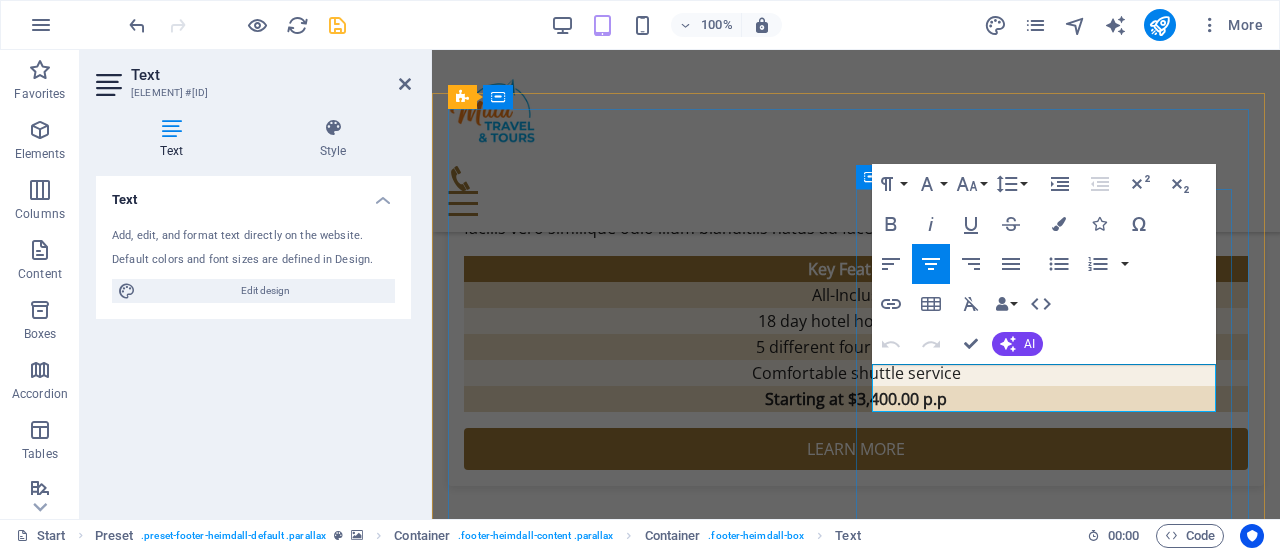 click on "12345" at bounding box center [882, 5659] 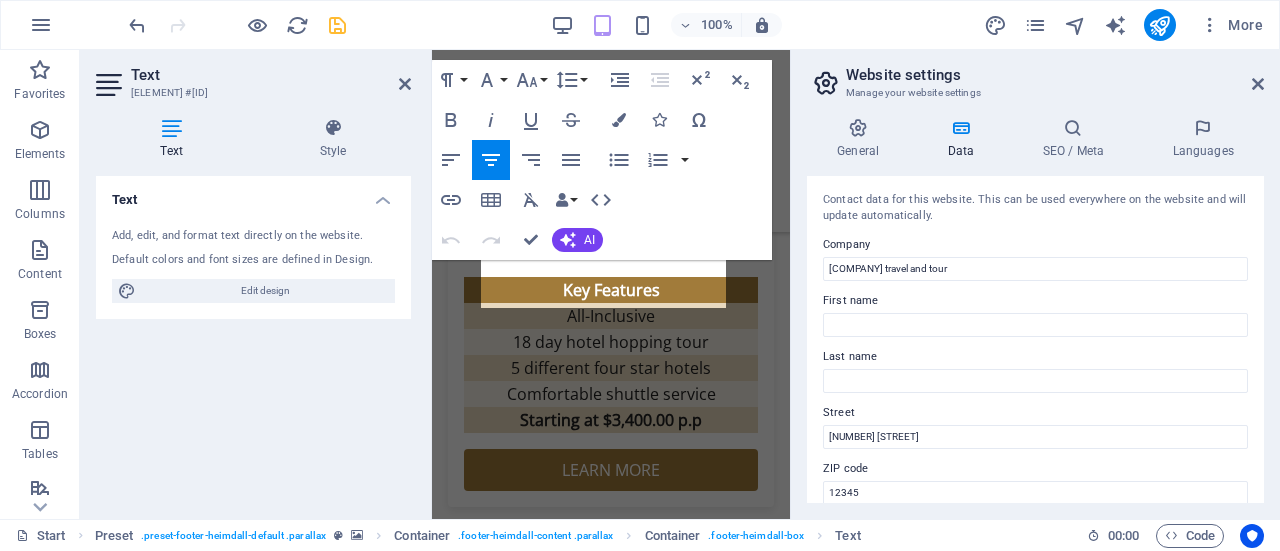 scroll, scrollTop: 8230, scrollLeft: 0, axis: vertical 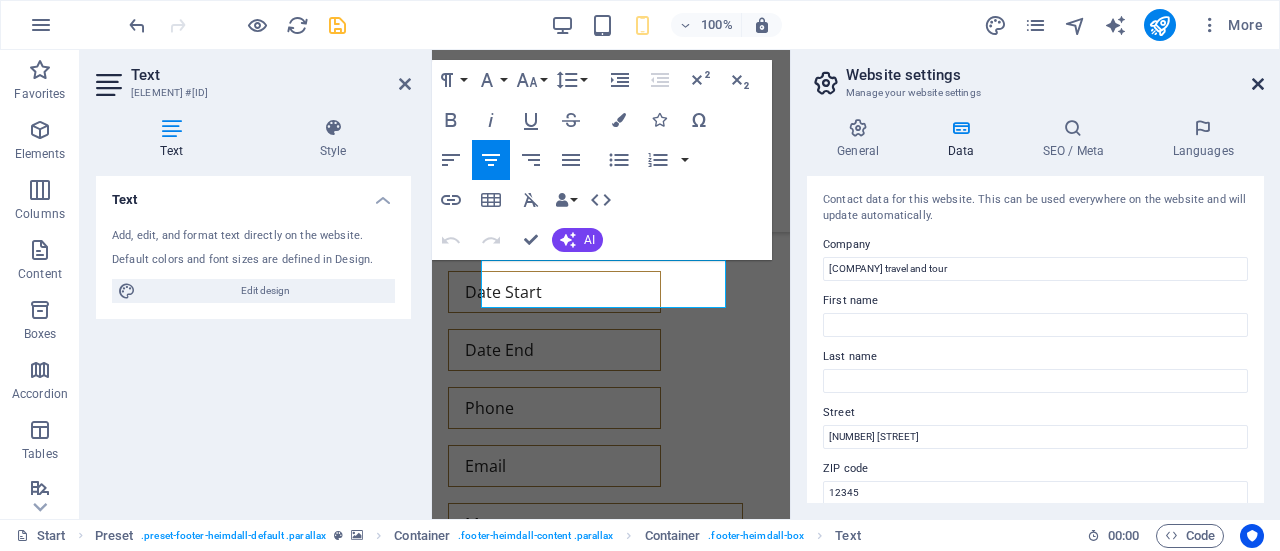 click at bounding box center [1258, 84] 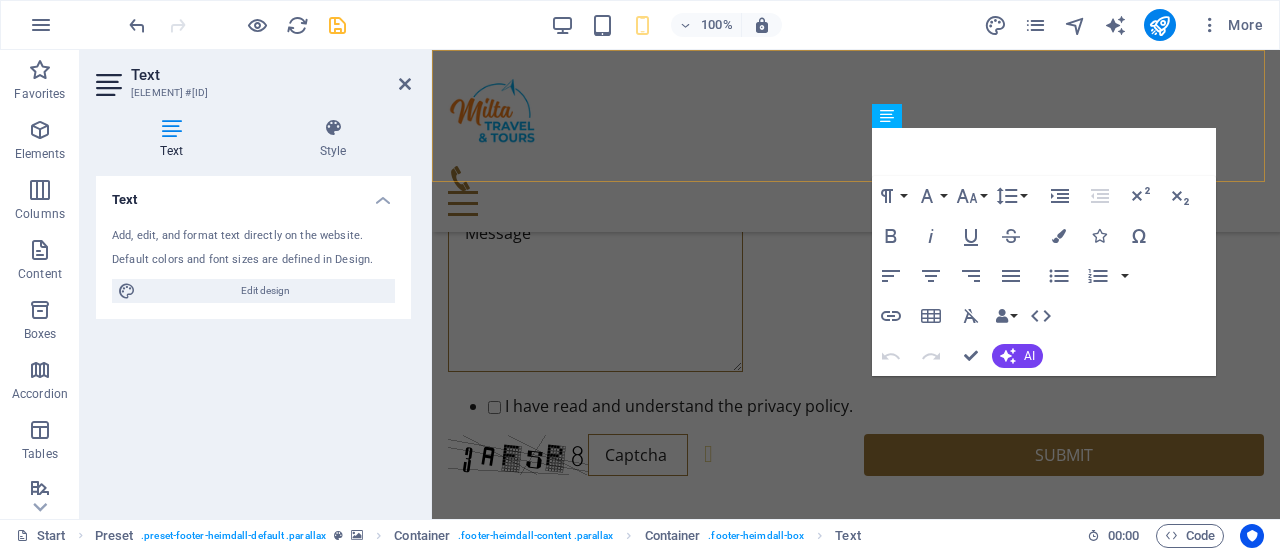 scroll, scrollTop: 4958, scrollLeft: 0, axis: vertical 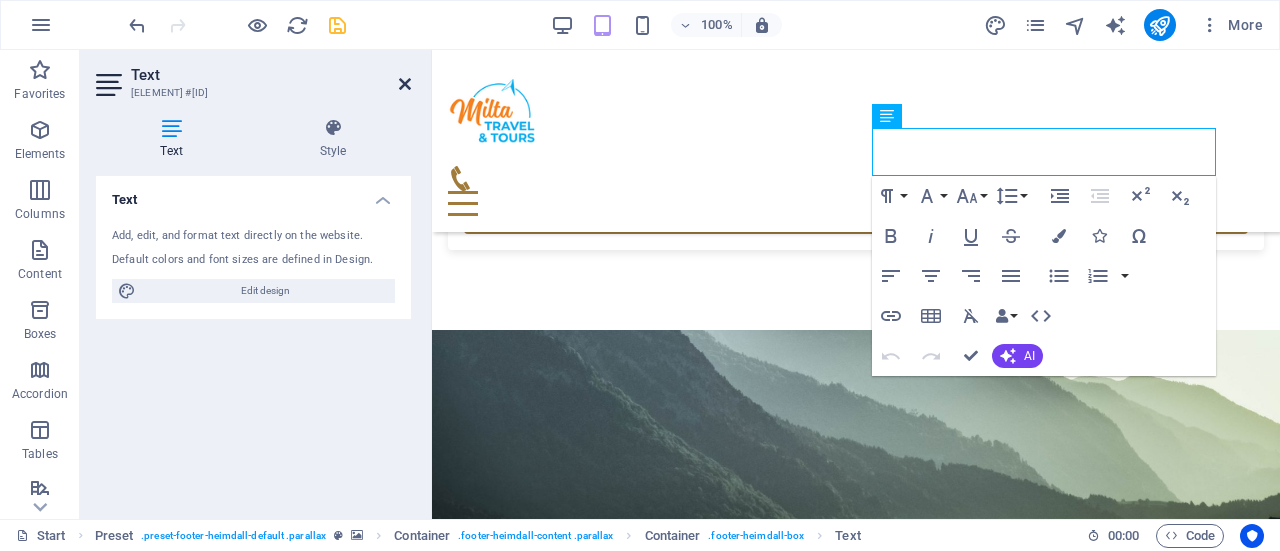 click at bounding box center (405, 84) 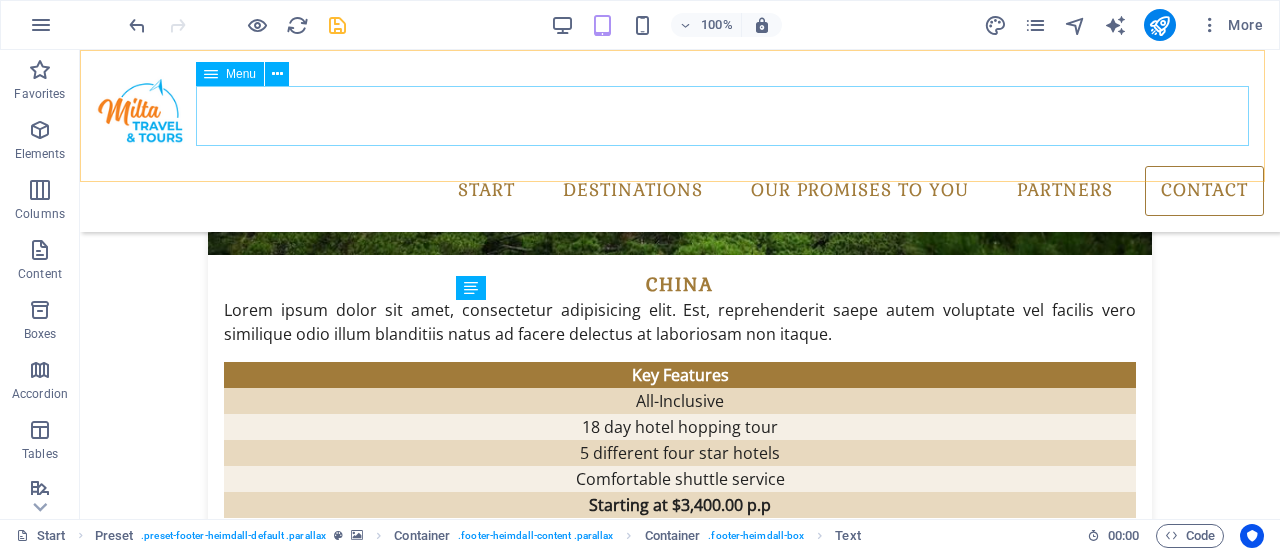 scroll, scrollTop: 4345, scrollLeft: 0, axis: vertical 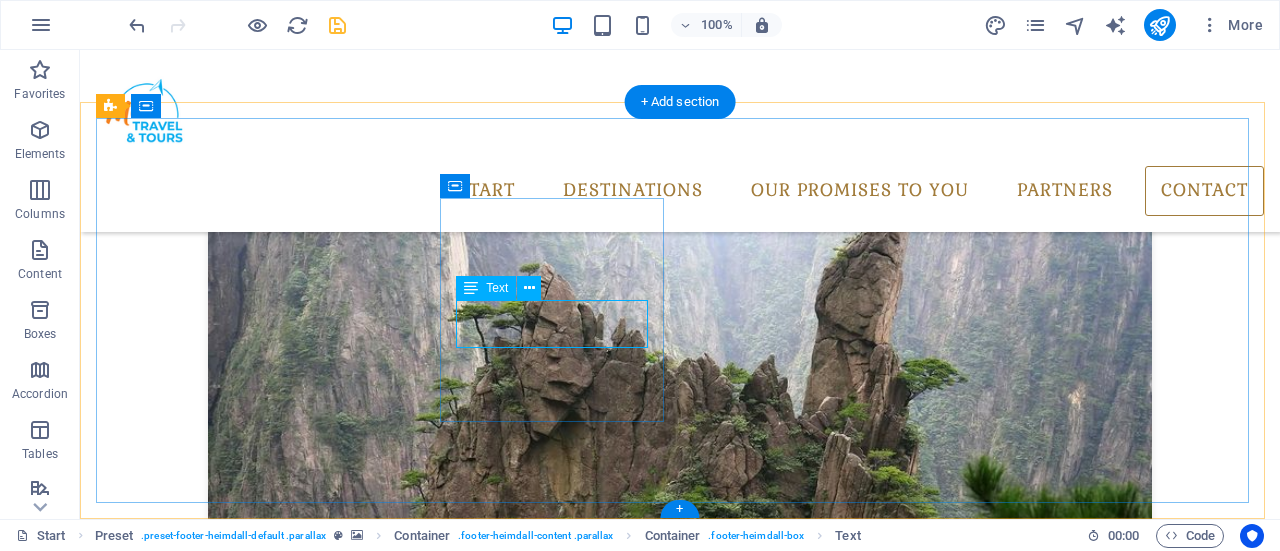 click on "[NUMBER] [STREET] [CITY] [POSTAL_CODE]" at bounding box center (585, 6242) 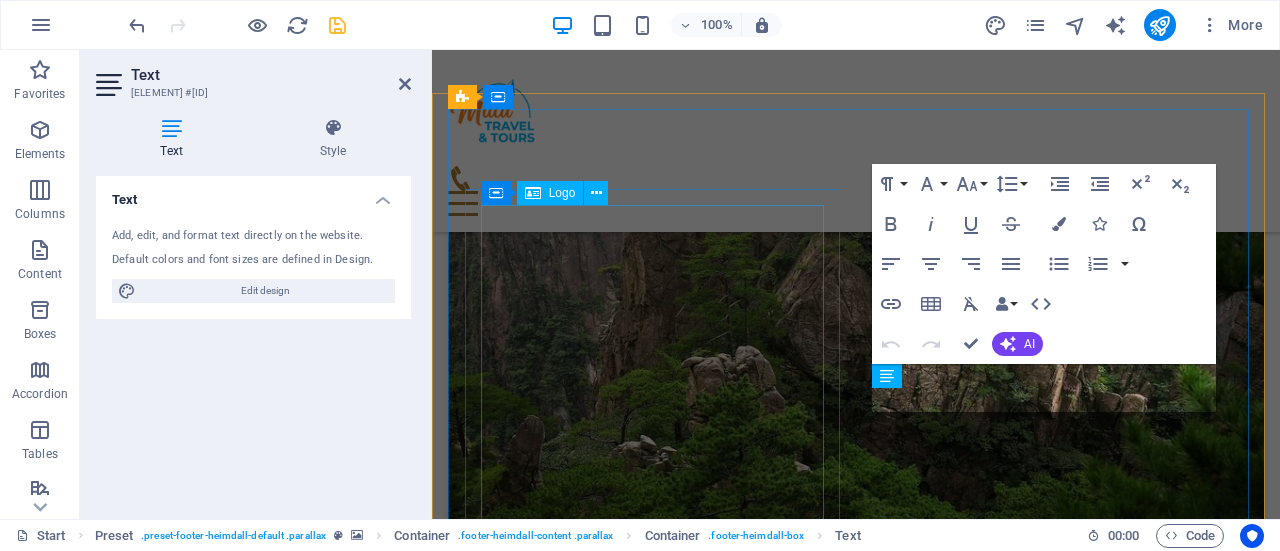 scroll, scrollTop: 4722, scrollLeft: 0, axis: vertical 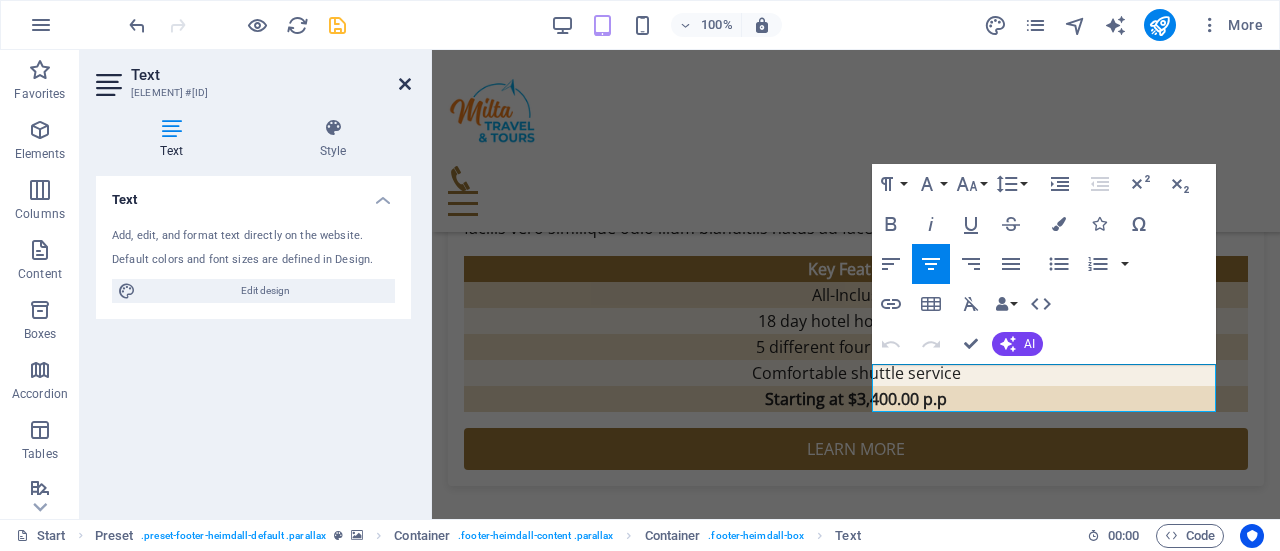 click at bounding box center (405, 84) 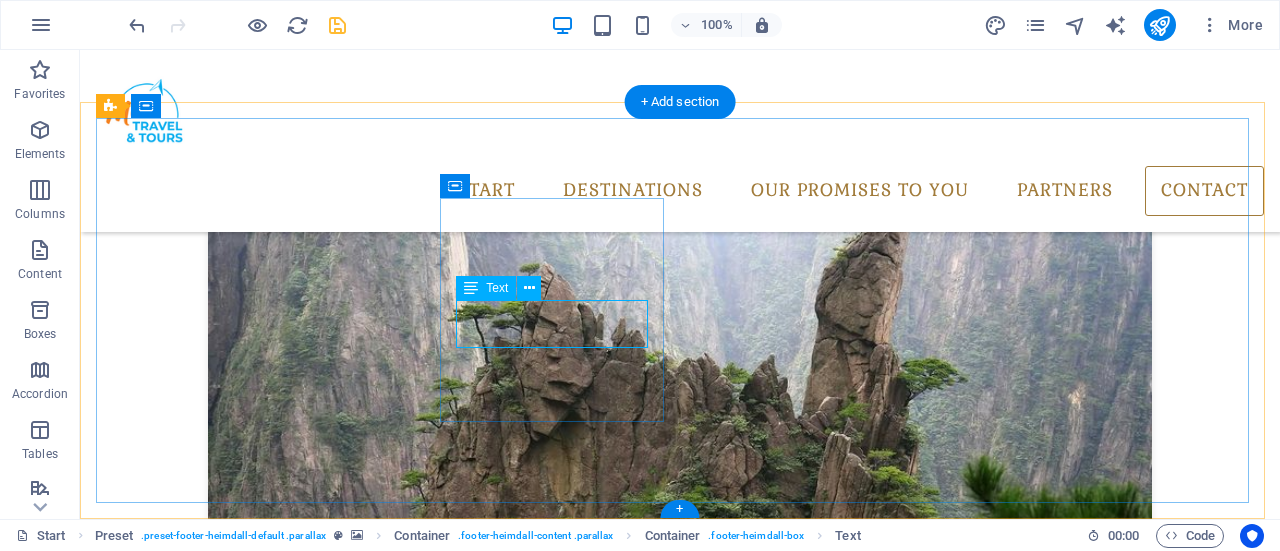 click on "[NUMBER] [STREET] [CITY] [POSTAL_CODE]" at bounding box center [585, 6242] 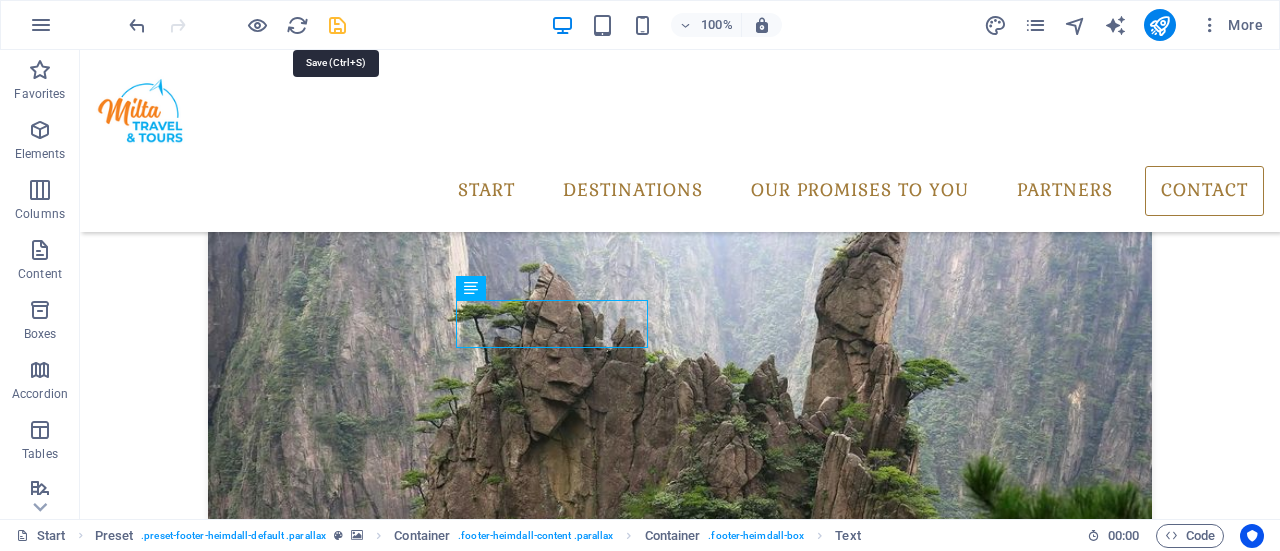 click at bounding box center (337, 25) 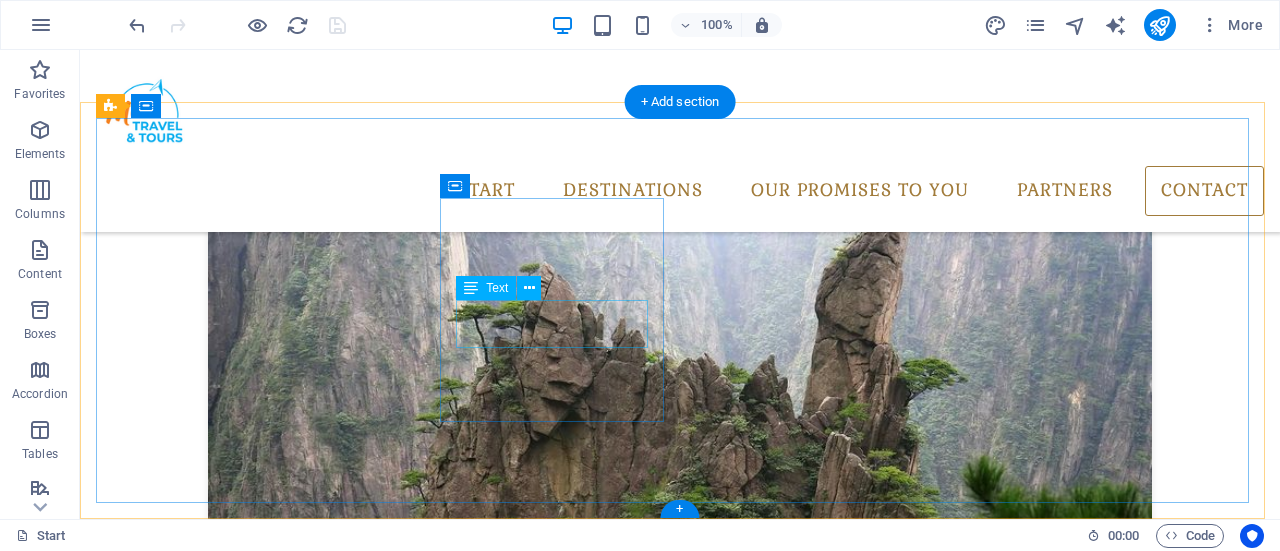 click on "[NUMBER] [STREET] [CITY] [POSTAL_CODE]" at bounding box center [585, 6242] 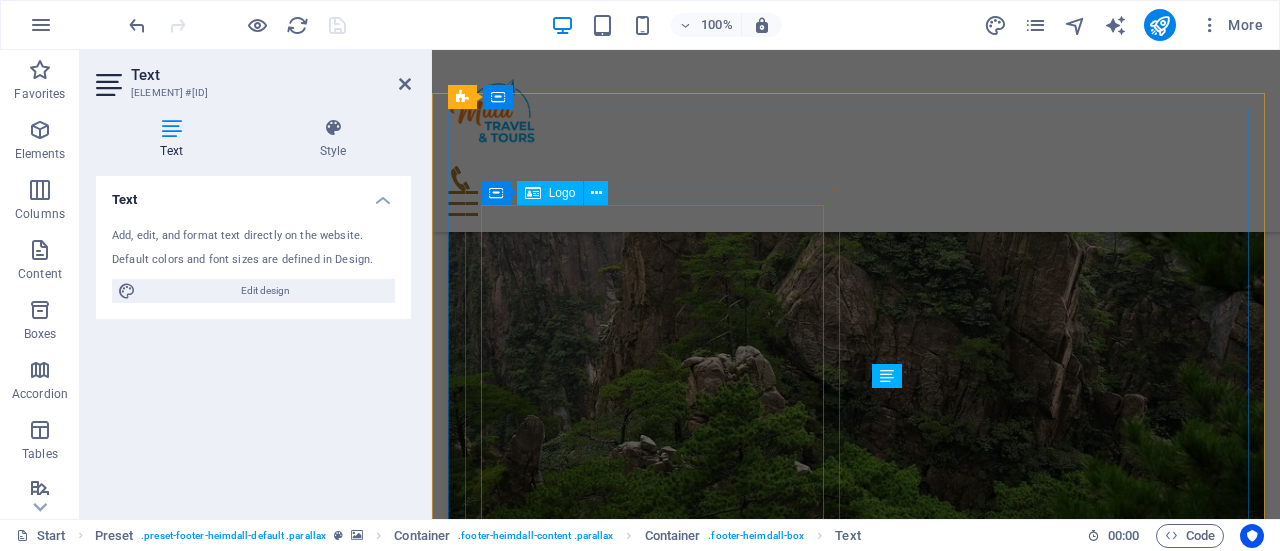 scroll, scrollTop: 4722, scrollLeft: 0, axis: vertical 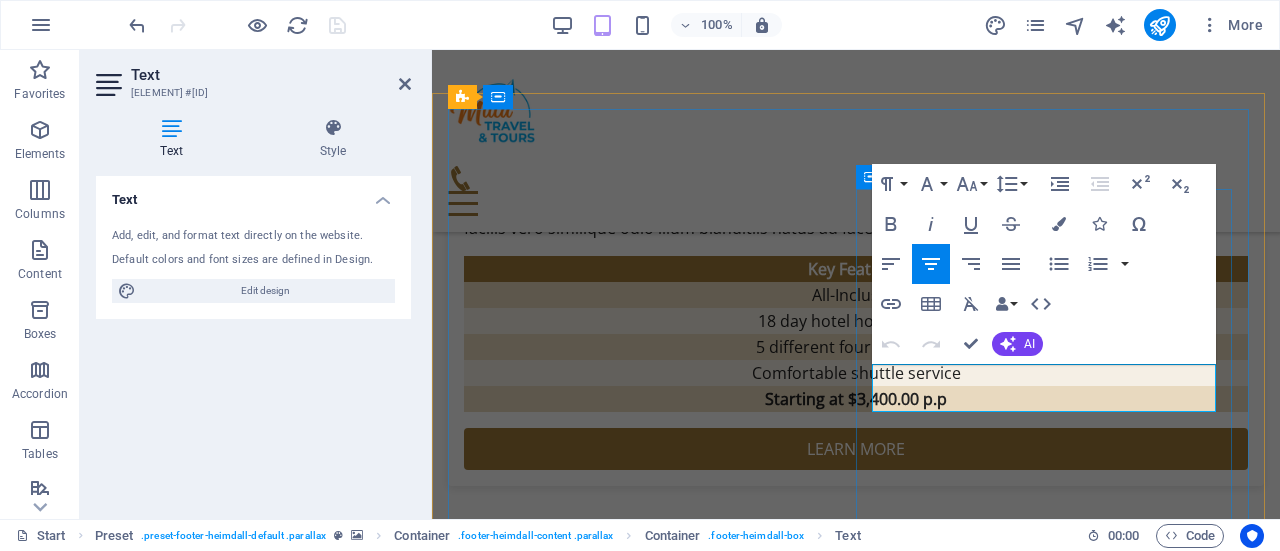 type 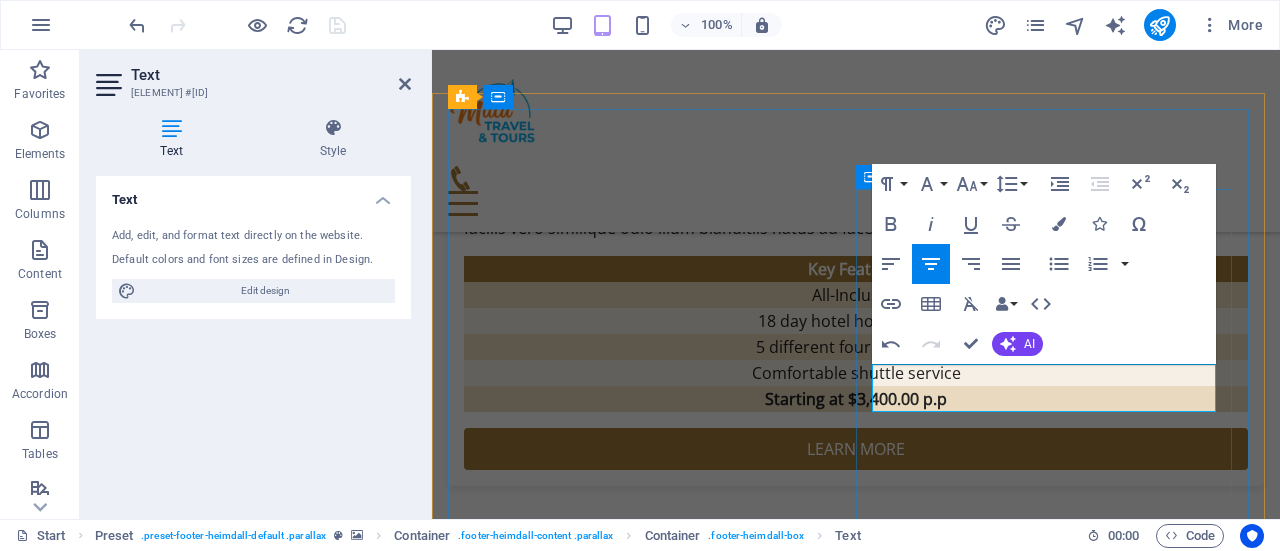 scroll, scrollTop: 4710, scrollLeft: 0, axis: vertical 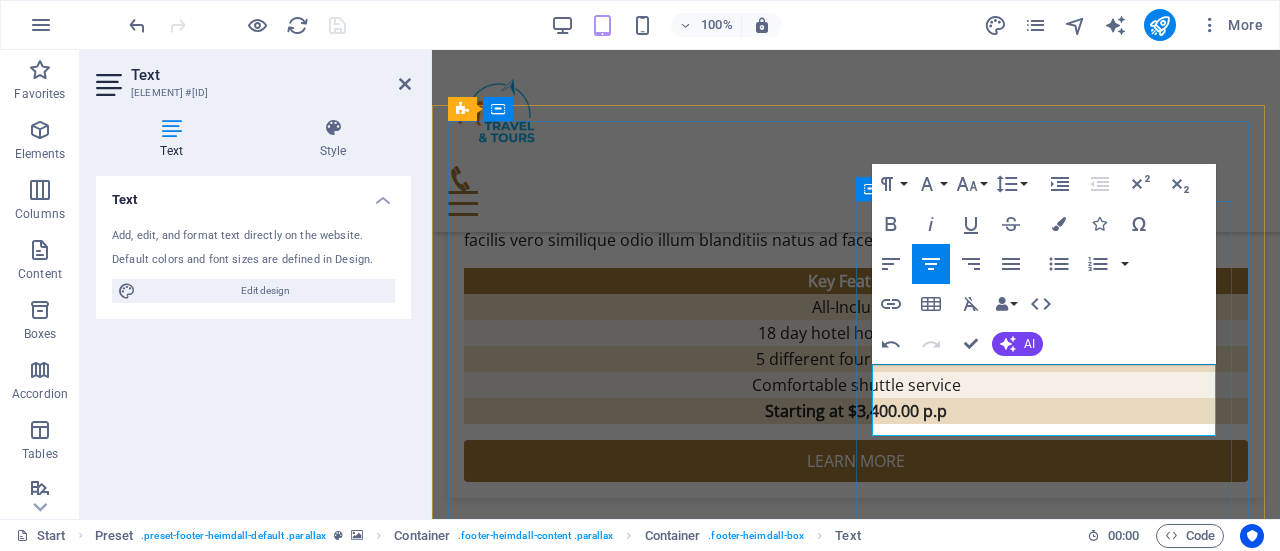 click on "Harare" at bounding box center [856, 5671] 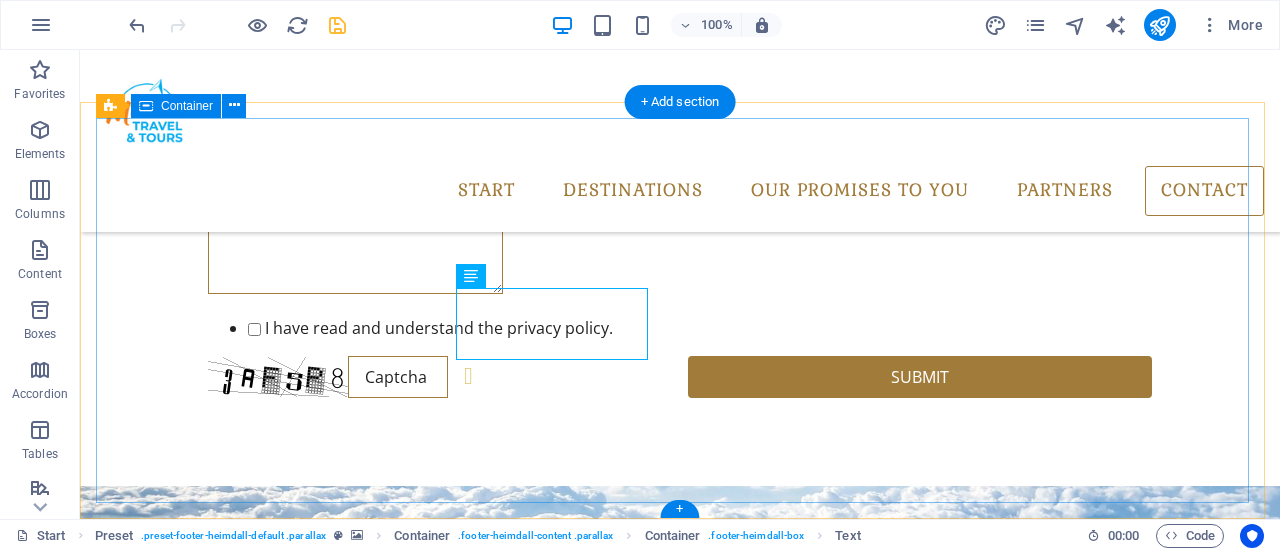 scroll, scrollTop: 4345, scrollLeft: 0, axis: vertical 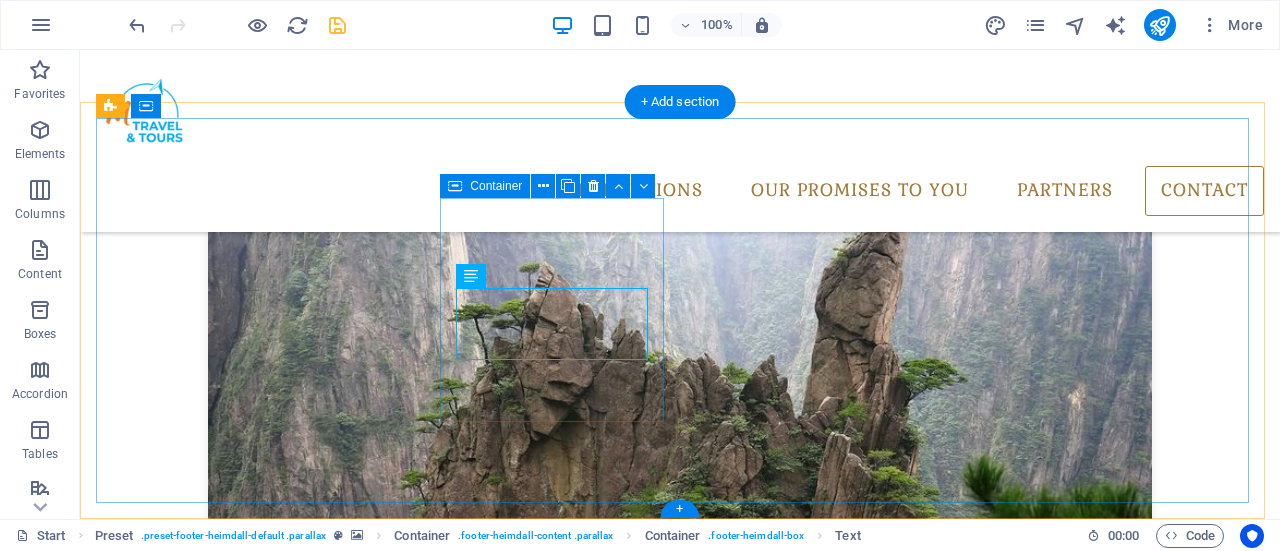 click on "Address [NUMBER] [STREET], [CITY] [AREA], [CITY]" at bounding box center (585, 6216) 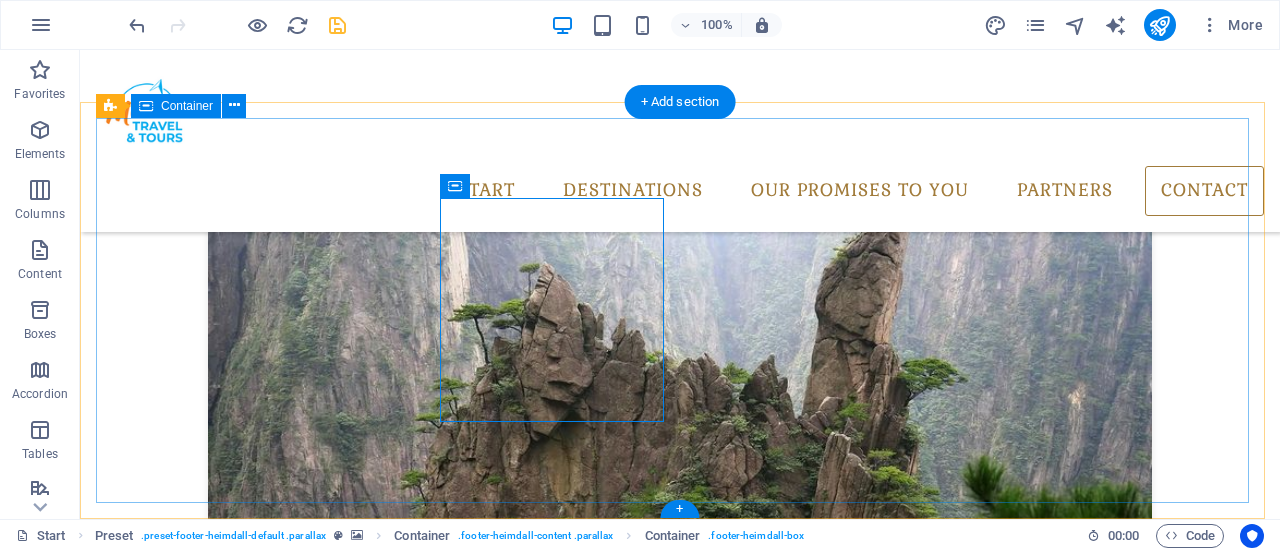click on "Address [NUMBER] [STREET], [CITY] [AREA], [CITY] Phone Phone:  +[PHONE]   Contact info@[DOMAIN] .zw" at bounding box center (680, 5687) 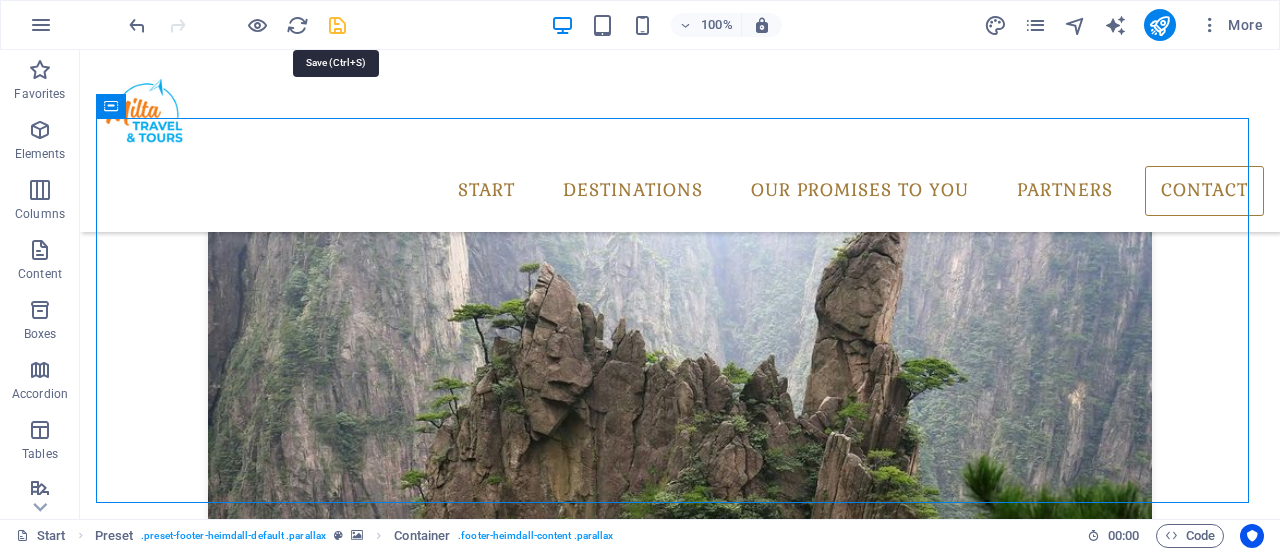 click at bounding box center [337, 25] 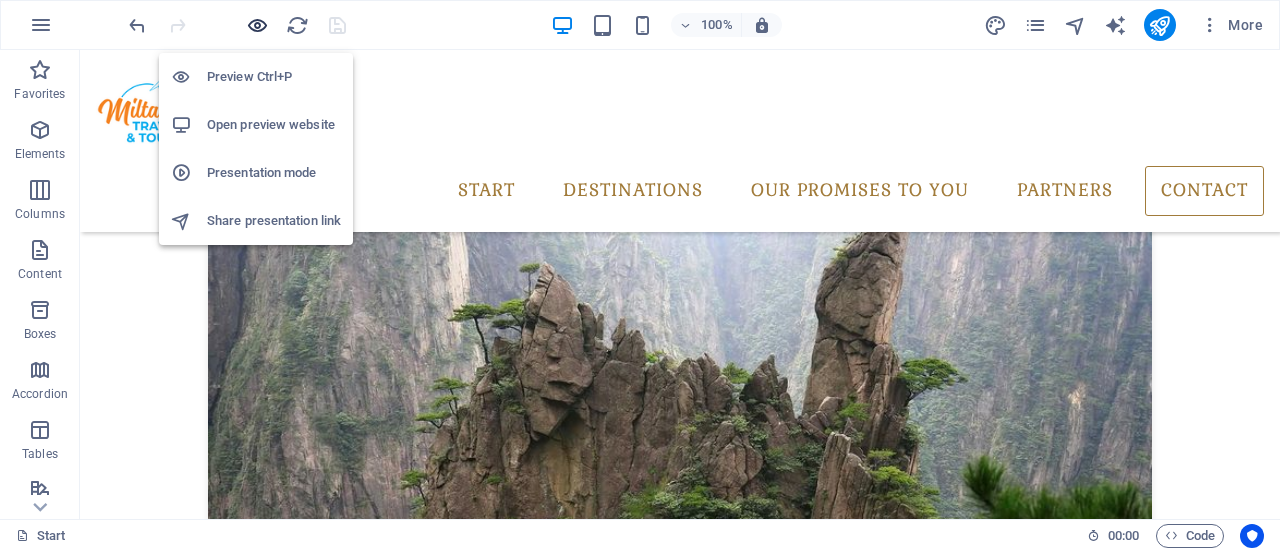 click at bounding box center (257, 25) 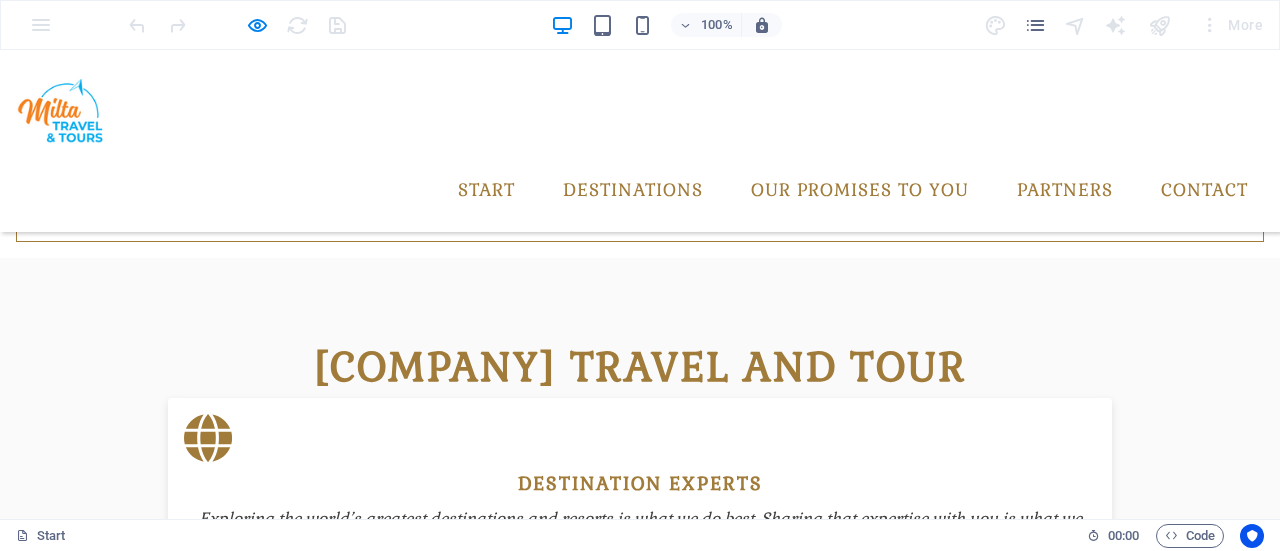 scroll, scrollTop: 977, scrollLeft: 0, axis: vertical 